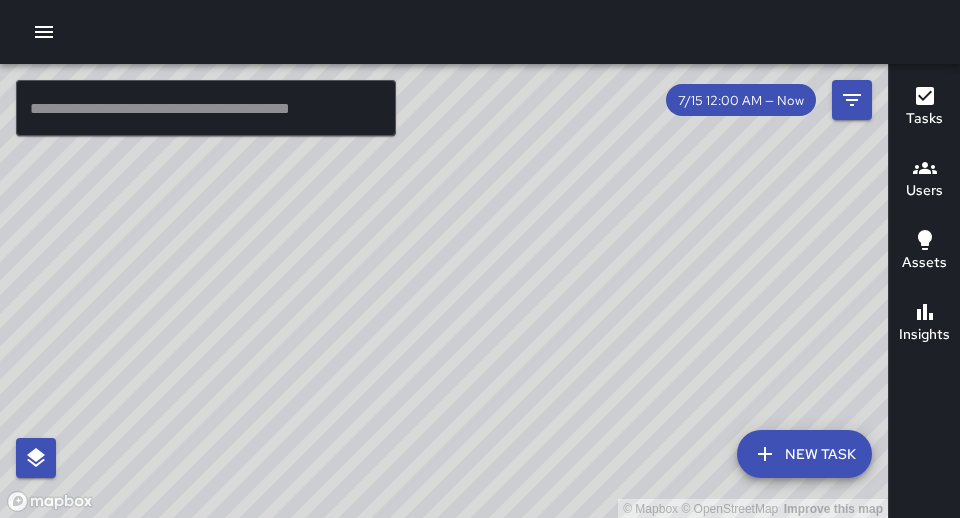 scroll, scrollTop: 0, scrollLeft: 0, axis: both 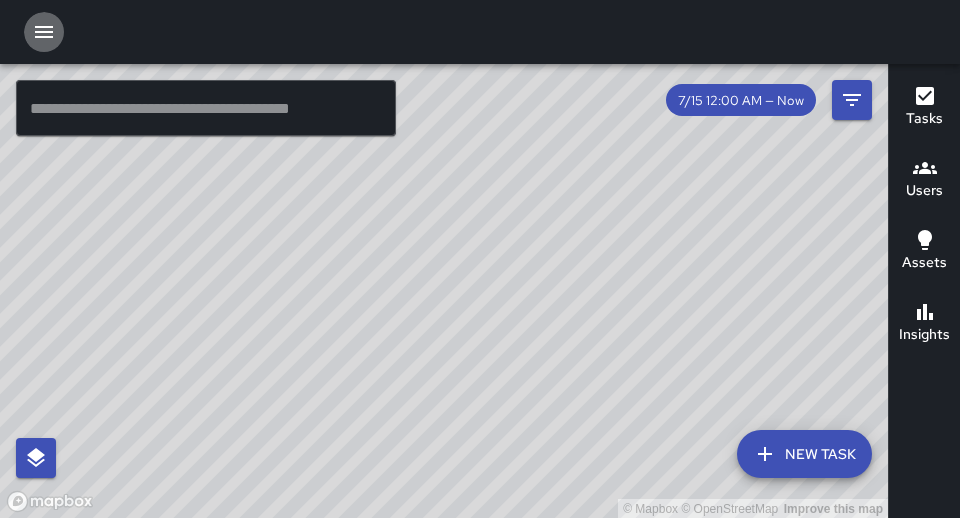 click 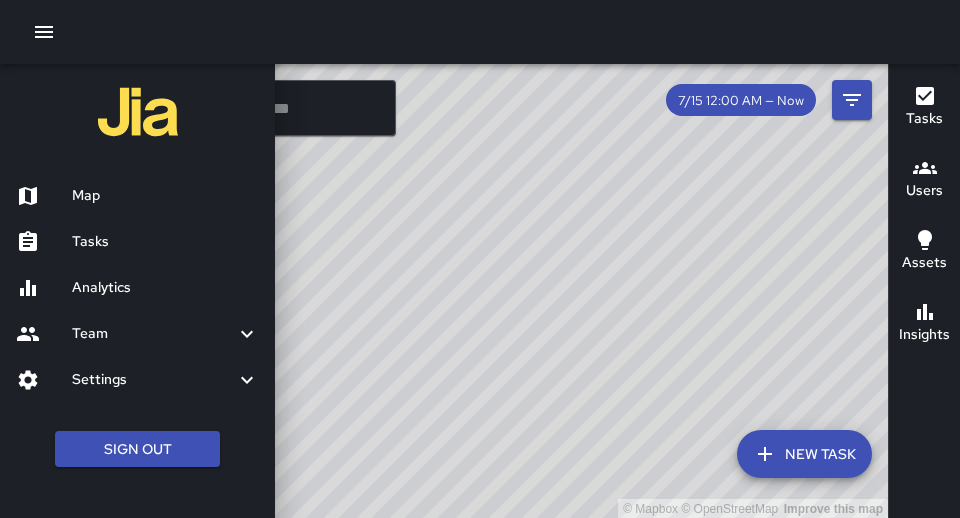 click on "Analytics" at bounding box center [165, 288] 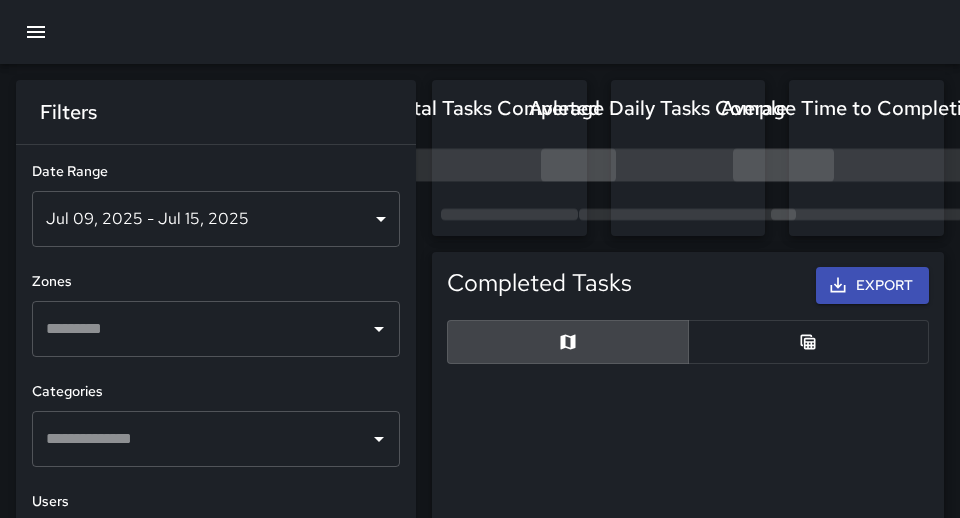 scroll, scrollTop: 1, scrollLeft: 1, axis: both 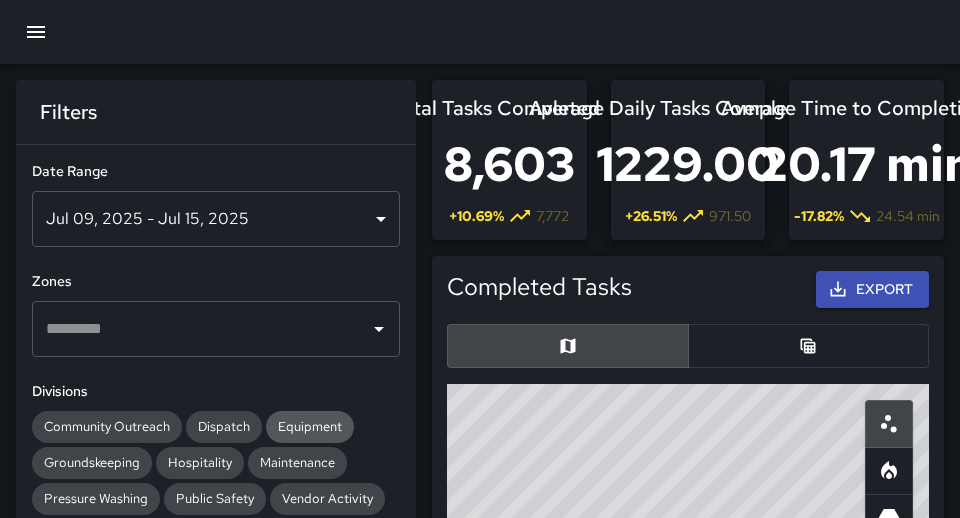 click on "Equipment" at bounding box center [310, 426] 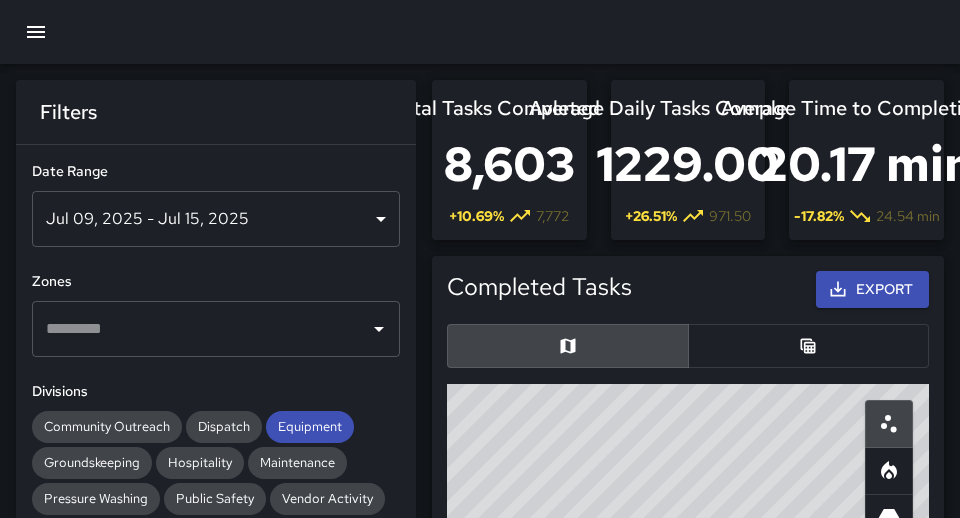 click on "Completed Tasks Export  ID Address Division [ID] [NUMBER] [STREET] Hospitality [ID] [NUMBER] [STREET] Hospitality [ID] [NUMBER] [STREET] Hospitality Rows per page: 100 *** 1–100 of 8690 © Mapbox   © OpenStreetMap   Improve this map" at bounding box center (680, 711) 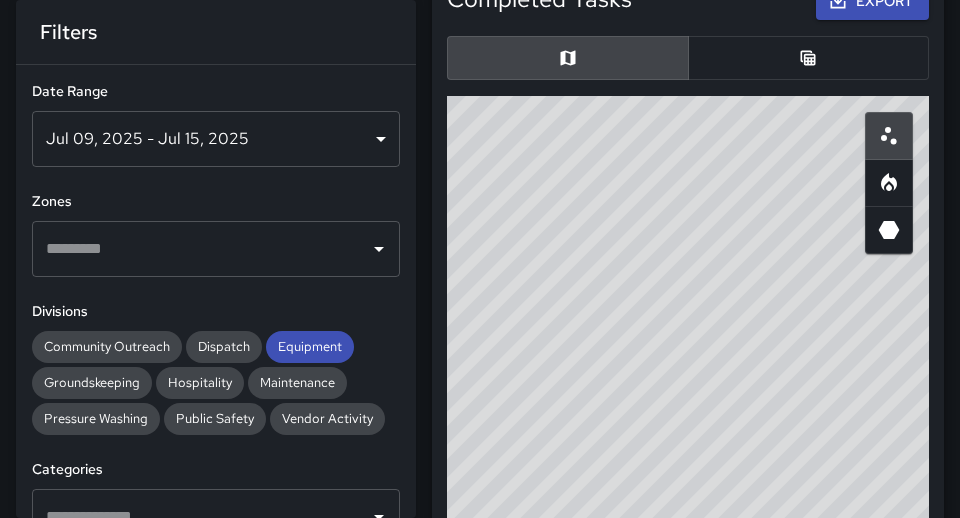scroll, scrollTop: 293, scrollLeft: 0, axis: vertical 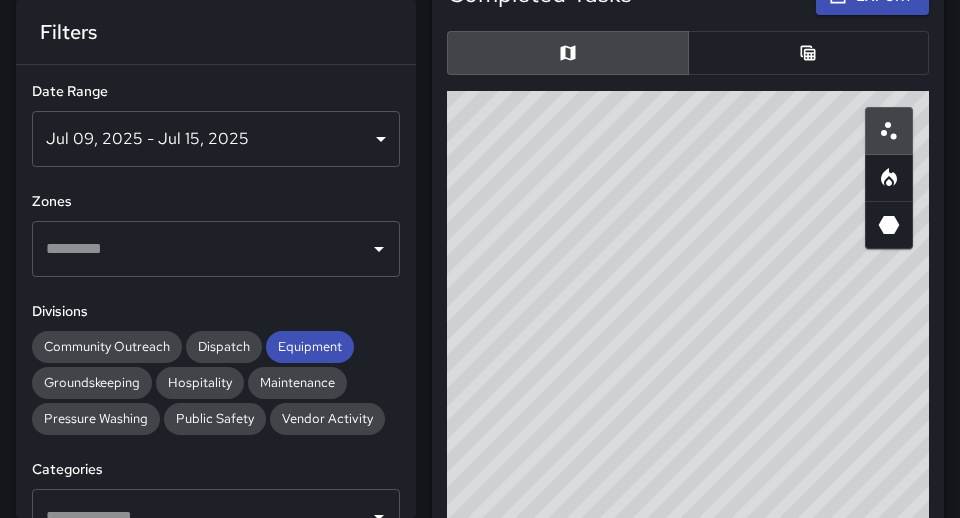 click on "Completed Tasks Export  ID Address Division [ID] [NUMBER] [STREET] Hospitality [ID] [NUMBER] [STREET] Hospitality [ID] [NUMBER] [STREET] Hospitality Rows per page: 100 *** 1–100 of 8690 © Mapbox   © OpenStreetMap   Improve this map" at bounding box center [680, 418] 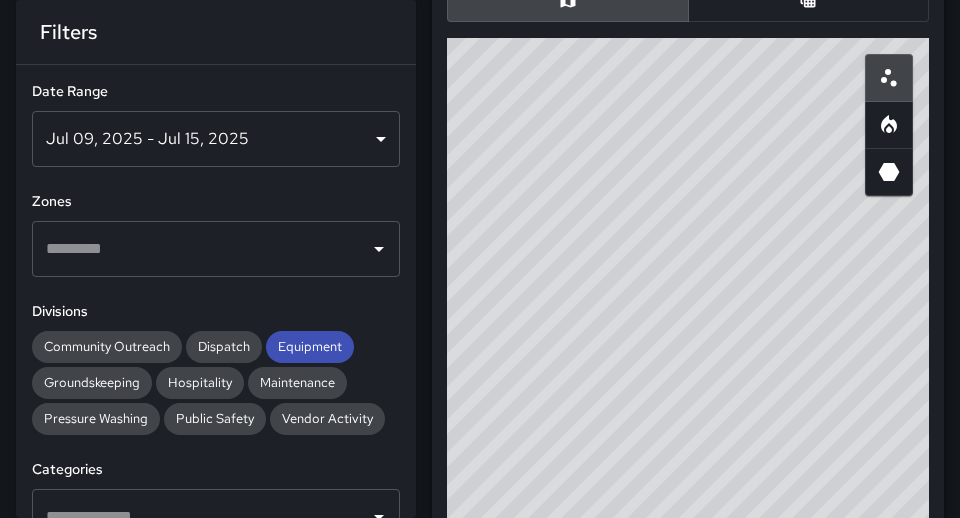 scroll, scrollTop: 373, scrollLeft: 0, axis: vertical 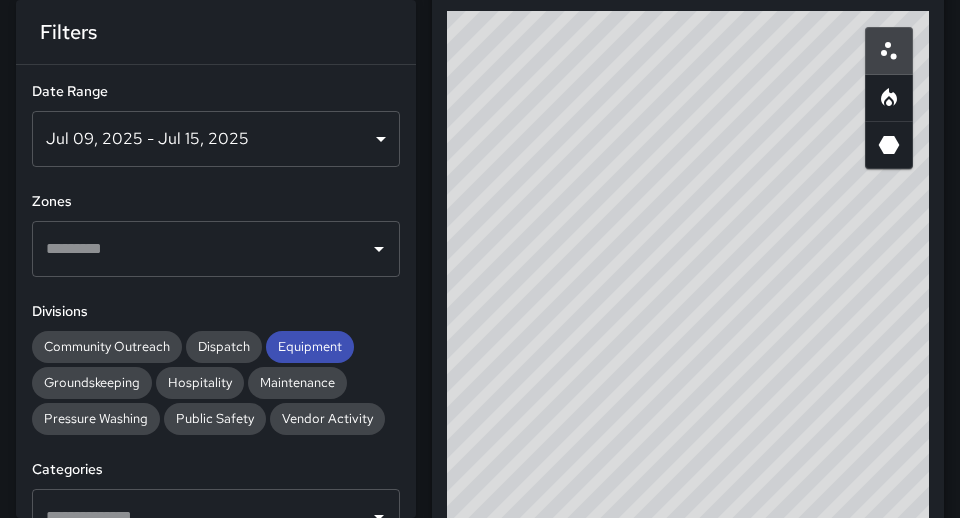 click on "**********" at bounding box center [216, 291] 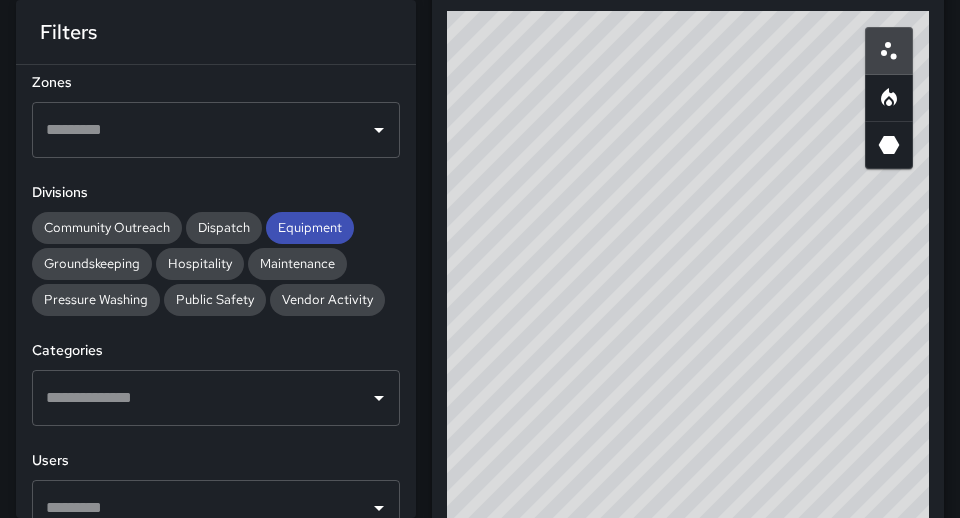scroll, scrollTop: 193, scrollLeft: 0, axis: vertical 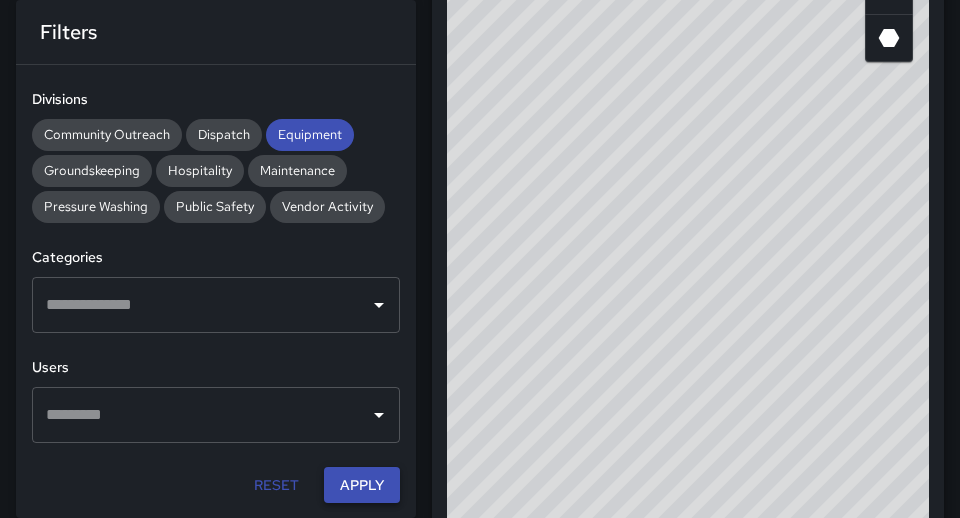 click on "Apply" at bounding box center (362, 485) 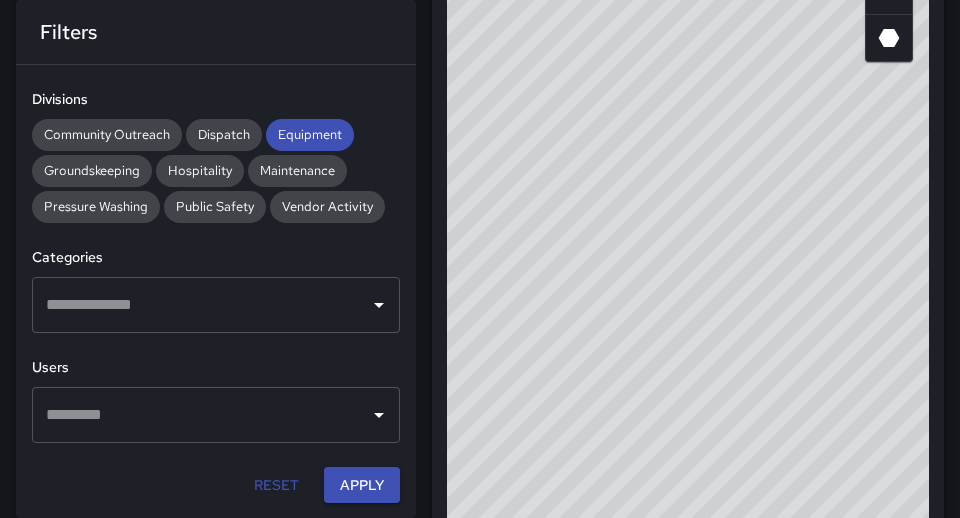 click on "Total Tasks Completed 47 + 51.61 % 31 Average Daily Tasks Completed 6.71 + 73.27 % 3.88 Average Time to Completion 2.52 min -84.75 % 16.51 min Completed Tasks Export  ID Address Division [ID] [NUMBER] [STREET] Equipment [ID] [NUMBER] [STREET] Equipment [ID] [NUMBER] [STREET] Equipment Rows per page: 100 *** 1–47 of 47 © Mapbox   © OpenStreetMap   Improve this map Tasks Completed by Category Export Category Total Tasks Completed Total Task Quantity Average Daily Tasks Completed Mega Brute Seven 10 10 1.43 Mega Brute Five 9 9 1.29 Mega Brute Two 8 8 1.14 Mega Brute Eight 5 5 0.71 Mega Brute Three 5 5 0.71 Mega Brute One 4 4 0.57 Mega Brute Four 3 3 0.43 Mega Brute Six 3 3 0.43 Task Completion Trends Export" at bounding box center (688, 699) 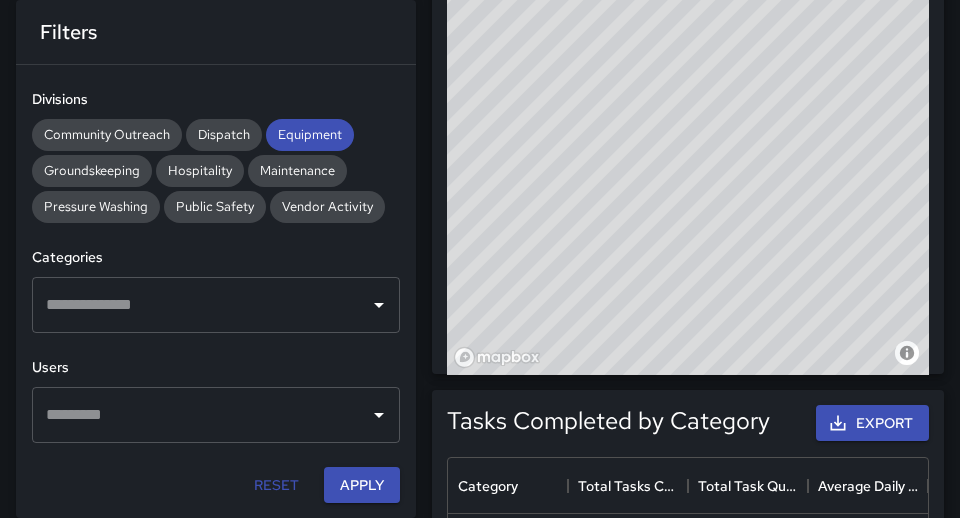 scroll, scrollTop: 800, scrollLeft: 0, axis: vertical 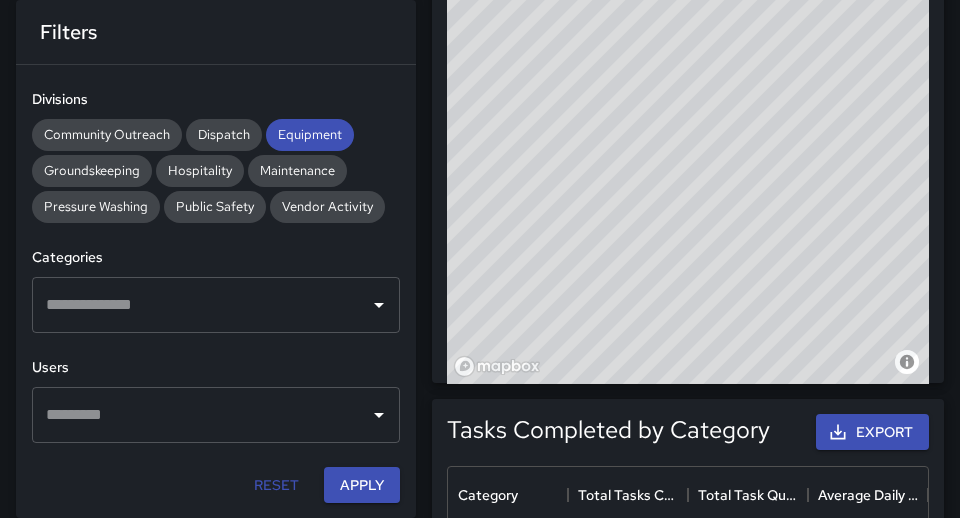 click on "Completed Tasks Export  ID Address Division [ID] [NUMBER] [STREET] Equipment [ID] [NUMBER] [STREET] Equipment [ID] [NUMBER] [STREET] Equipment Rows per page: 100 *** 1–47 of 47 © Mapbox   © OpenStreetMap   Improve this map" at bounding box center [680, -89] 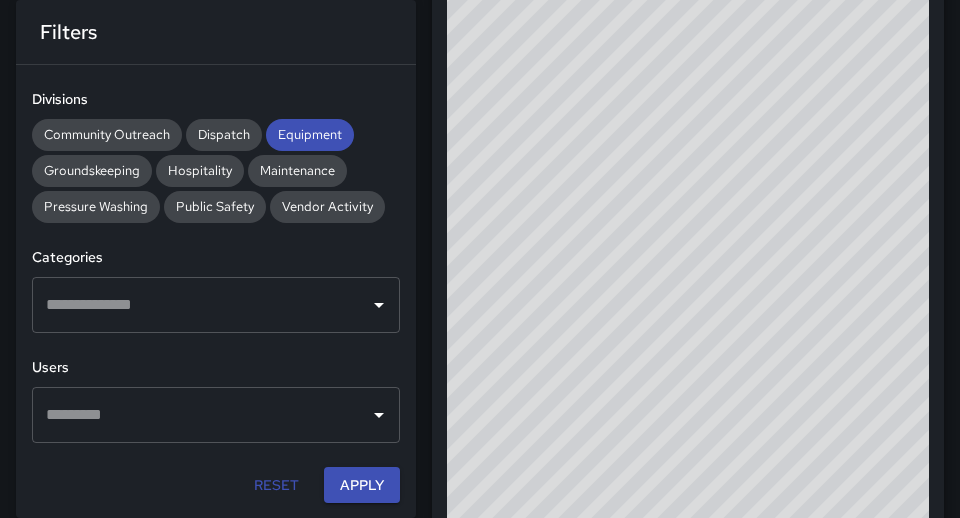 click on "Completed Tasks Export  ID Address Division [ID] [NUMBER] [STREET] Equipment [ID] [NUMBER] [STREET] Equipment [ID] [NUMBER] [STREET] Equipment Rows per page: 100 *** 1–47 of 47 © Mapbox   © OpenStreetMap   Improve this map" at bounding box center (680, 98) 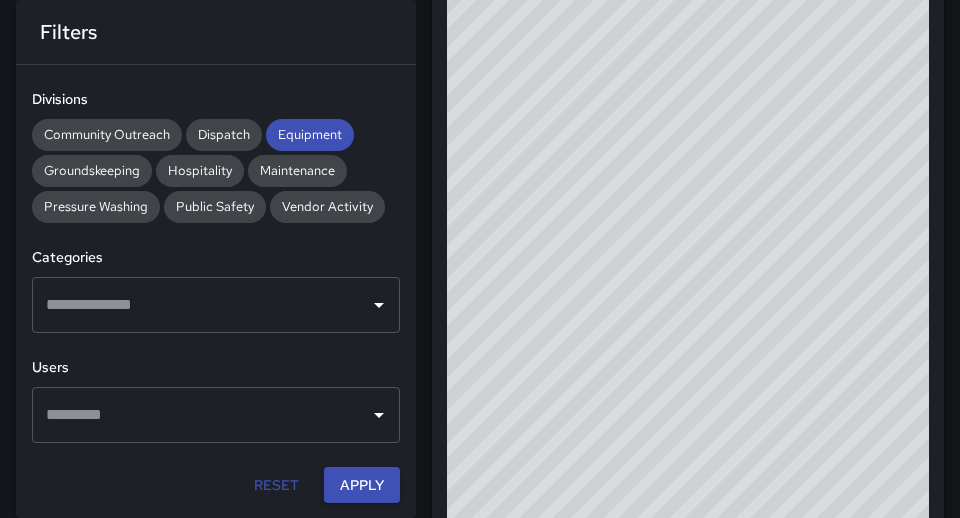 scroll, scrollTop: 560, scrollLeft: 0, axis: vertical 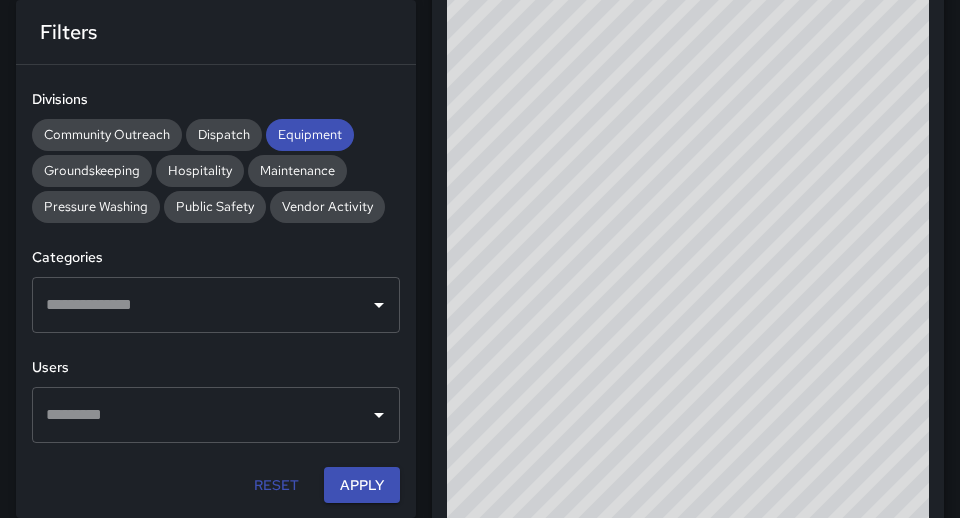 click on "Completed Tasks Export  ID Address Division [ID] [NUMBER] [STREET] Equipment [ID] [NUMBER] [STREET] Equipment [ID] [NUMBER] [STREET] Equipment Rows per page: 100 *** 1–47 of 47 © Mapbox   © OpenStreetMap   Improve this map" at bounding box center [680, 151] 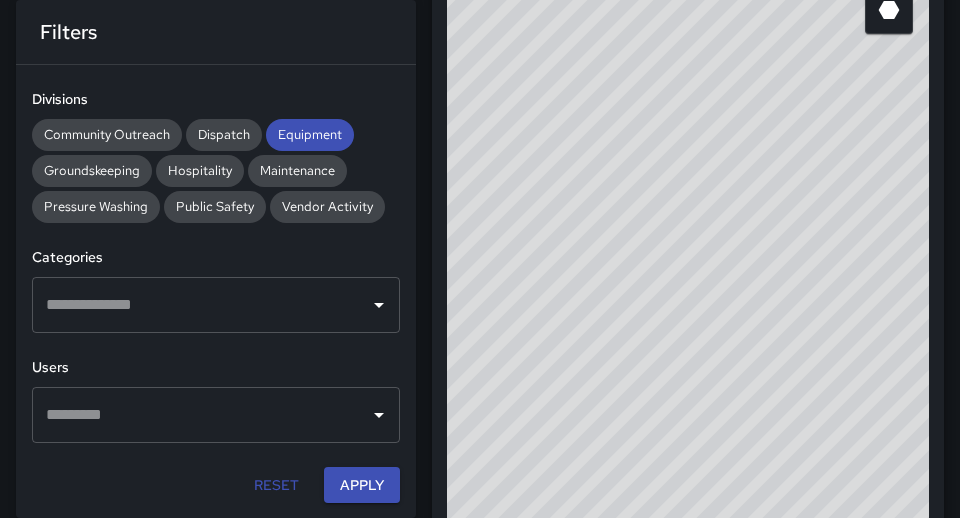 scroll, scrollTop: 506, scrollLeft: 0, axis: vertical 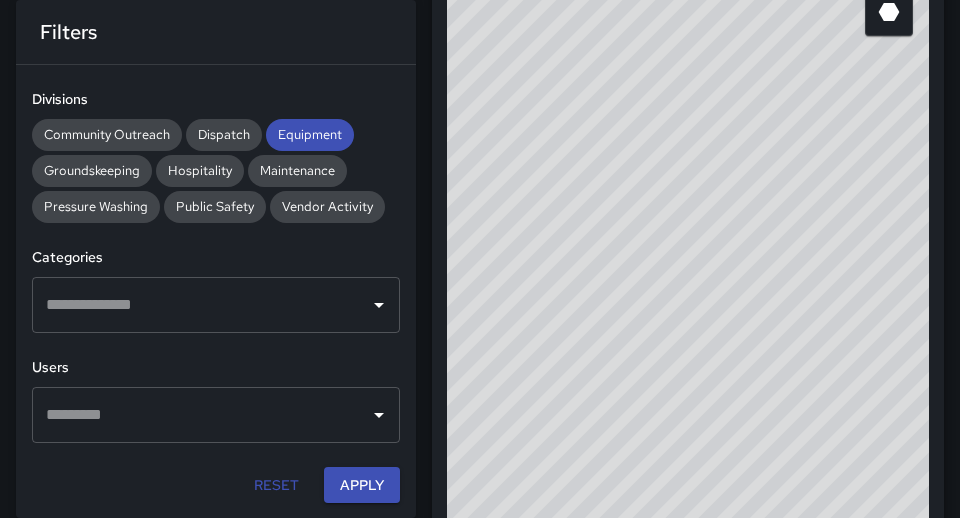 click on "**********" at bounding box center (216, 291) 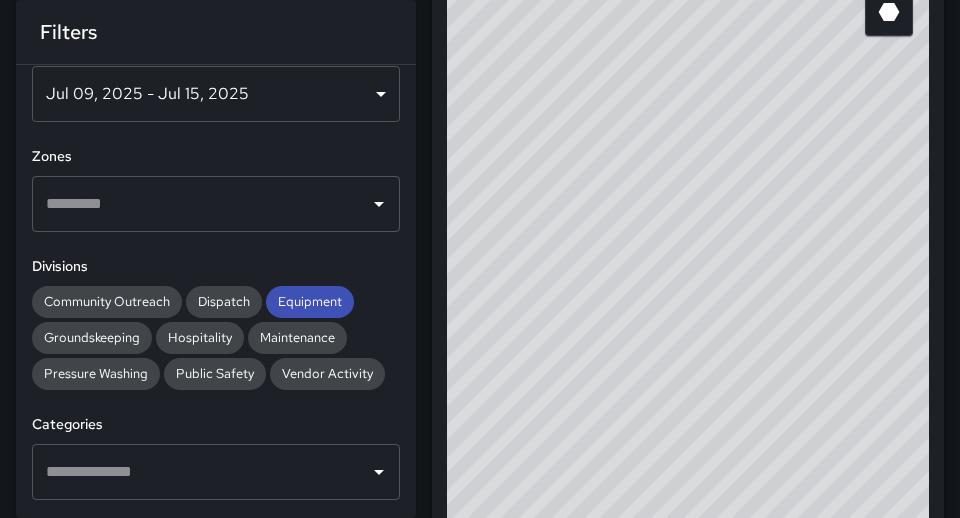 scroll, scrollTop: 0, scrollLeft: 0, axis: both 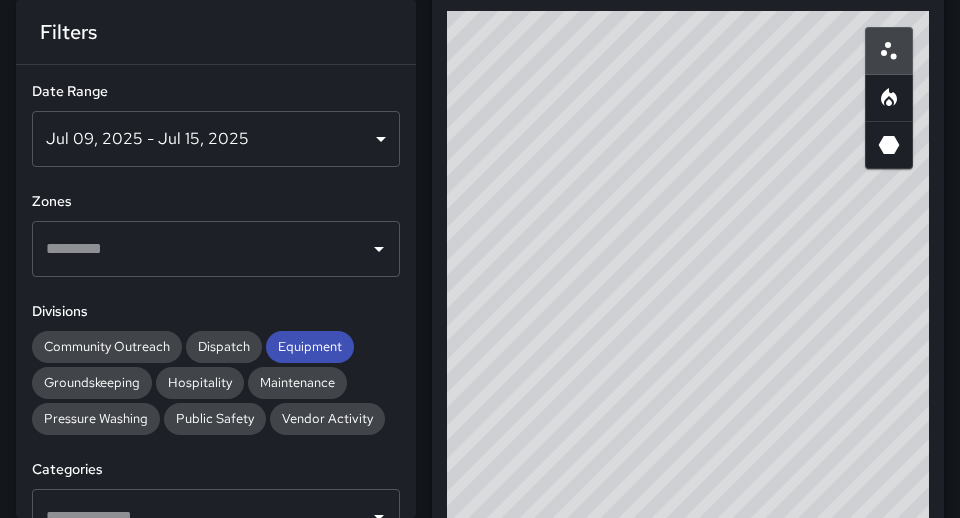 click on "Jul 09, 2025 - Jul 15, 2025" at bounding box center [216, 139] 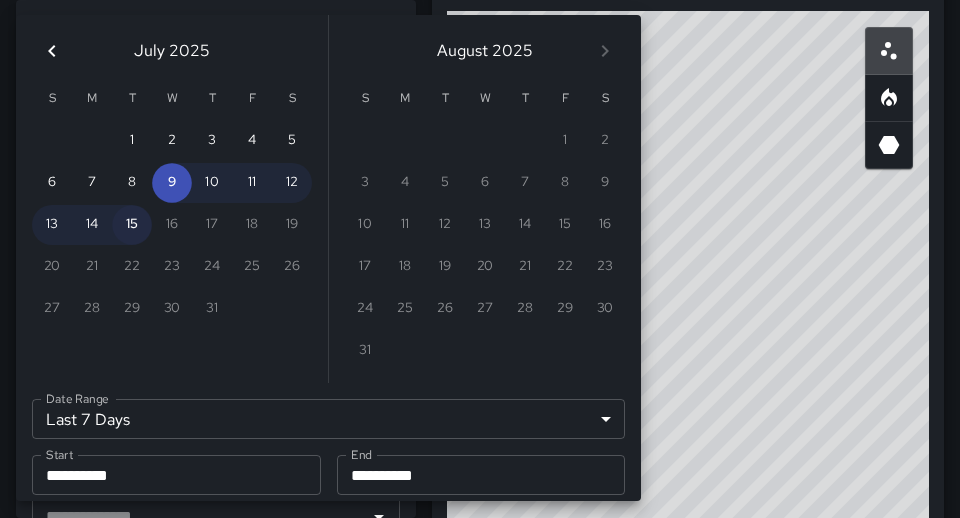 click on "15" at bounding box center [132, 225] 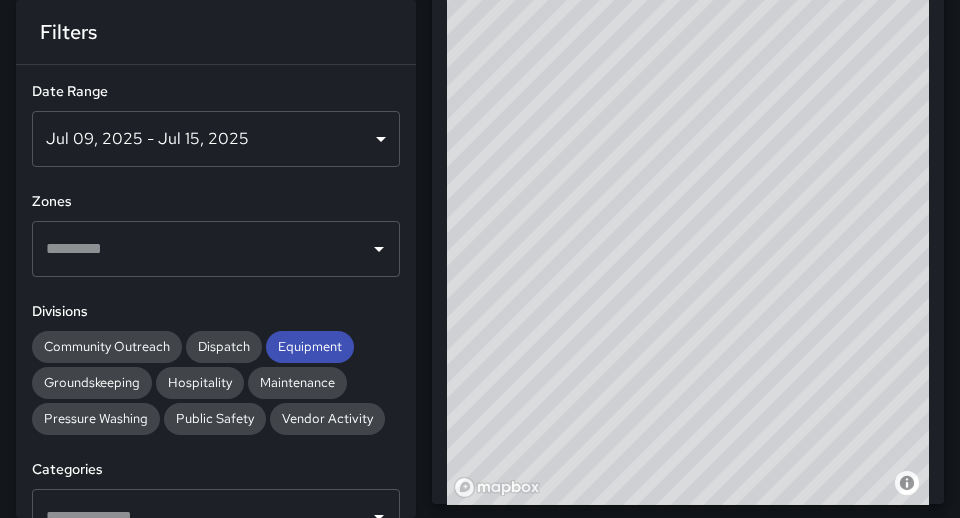 scroll, scrollTop: 693, scrollLeft: 0, axis: vertical 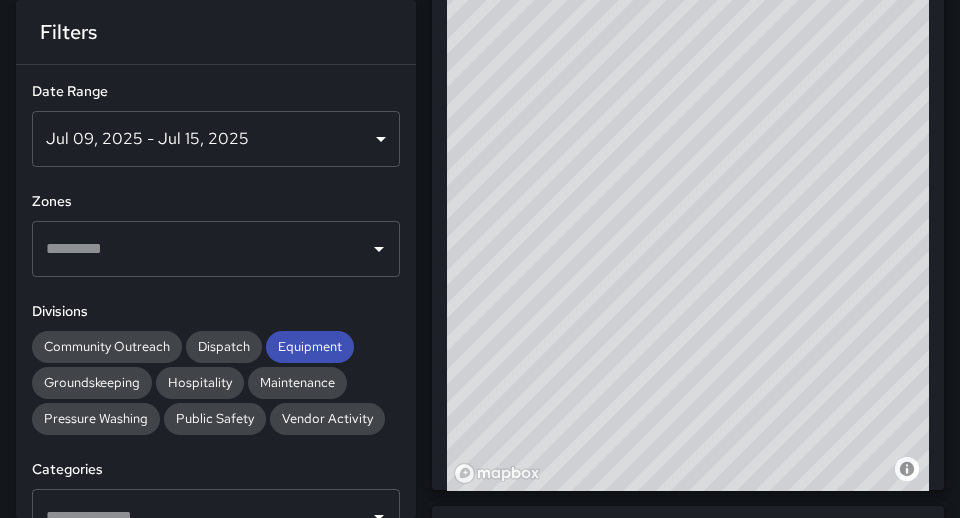 click on "Completed Tasks Export  ID Address Division [ID] [NUMBER] [STREET] Equipment [ID] [NUMBER] [STREET] Equipment [ID] [NUMBER] [STREET] Equipment Rows per page: 100 *** 1–47 of 47 © Mapbox   © OpenStreetMap   Improve this map" at bounding box center (680, 18) 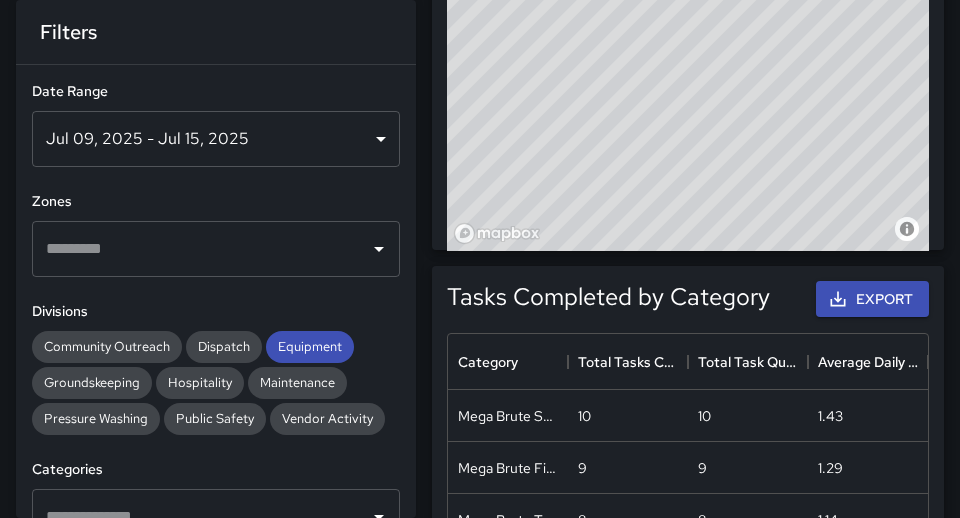 click on "Tasks Completed by Category Export Category Total Tasks Completed Total Task Quantity Average Daily Tasks Completed Mega Brute Seven 10 10 1.43 Mega Brute Five 9 9 1.29 Mega Brute Two 8 8 1.14 Mega Brute Eight 5 5 0.71 Mega Brute Three 5 5 0.71 Mega Brute One 4 4 0.57 Mega Brute Four 3 3 0.43 Mega Brute Six 3 3 0.43" at bounding box center (680, 599) 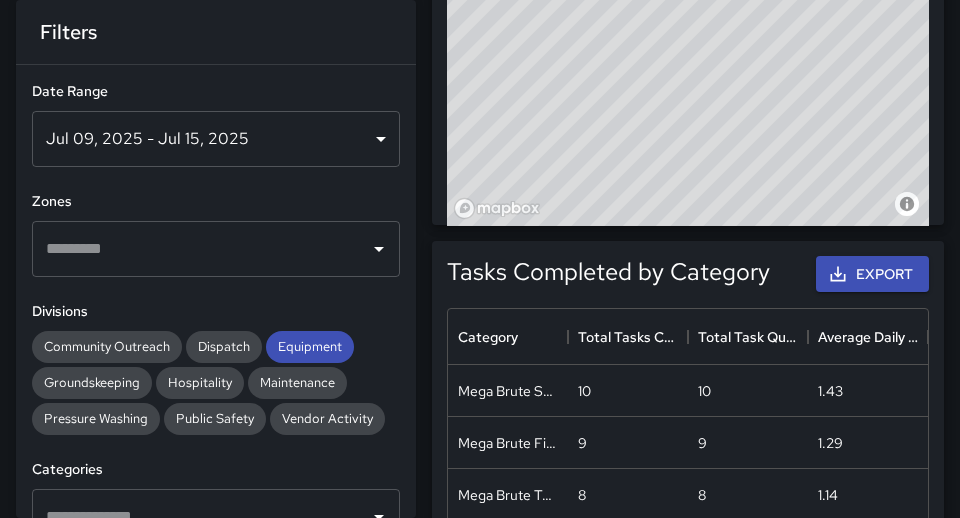 scroll, scrollTop: 960, scrollLeft: 0, axis: vertical 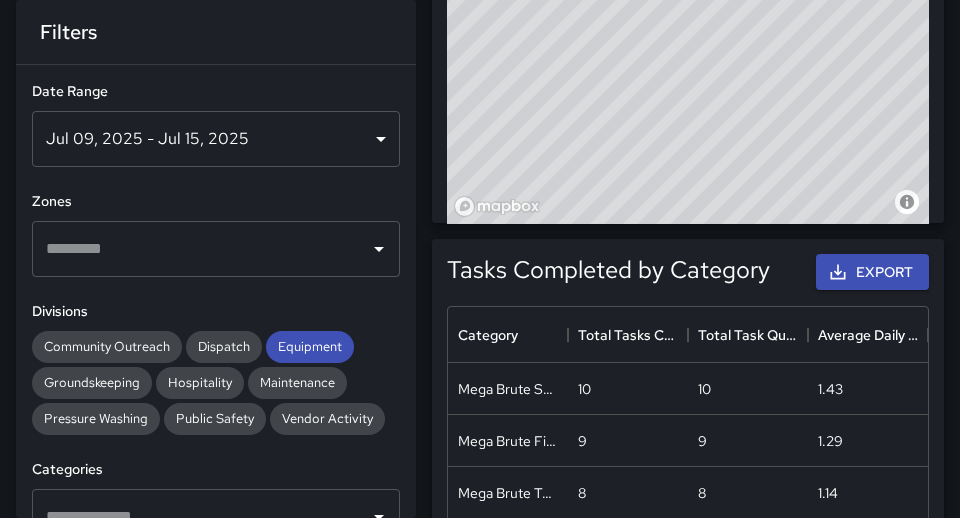 click on "Community Outreach Dispatch Equipment Groundskeeping Hospitality Maintenance Pressure Washing Public Safety Vendor Activity" at bounding box center [216, 383] 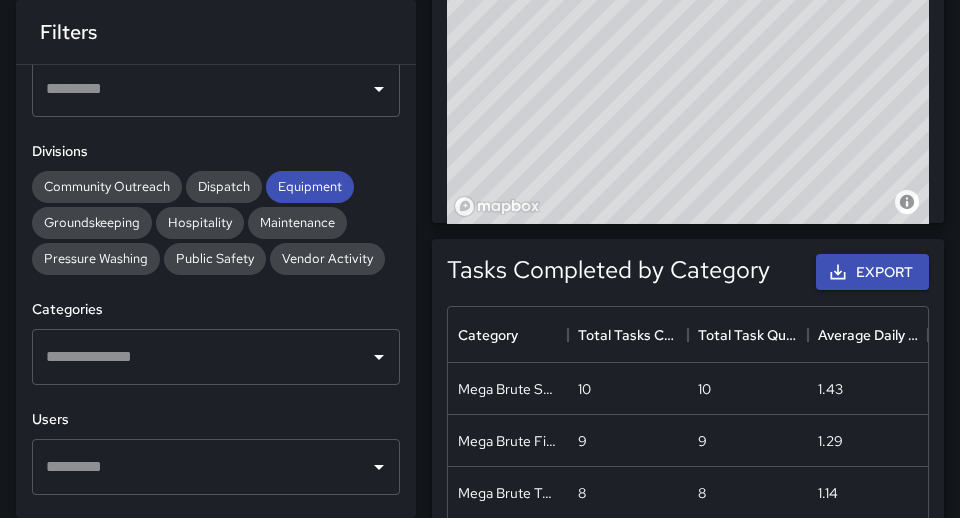 scroll, scrollTop: 202, scrollLeft: 0, axis: vertical 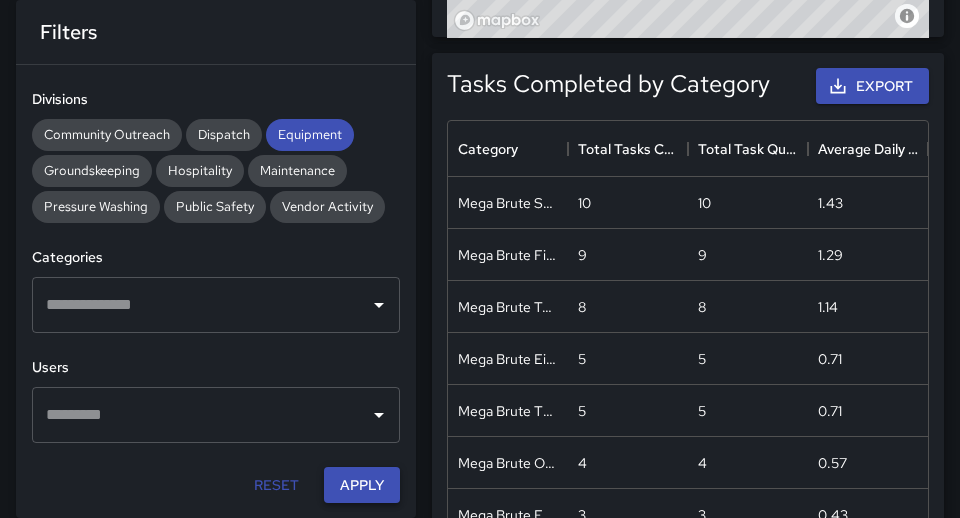click on "Apply" at bounding box center [362, 485] 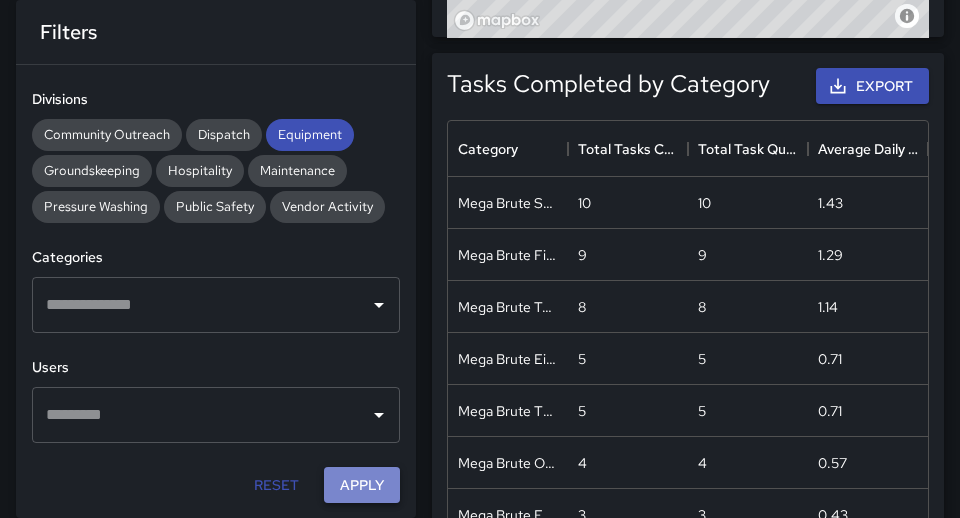 click on "Apply" at bounding box center (362, 485) 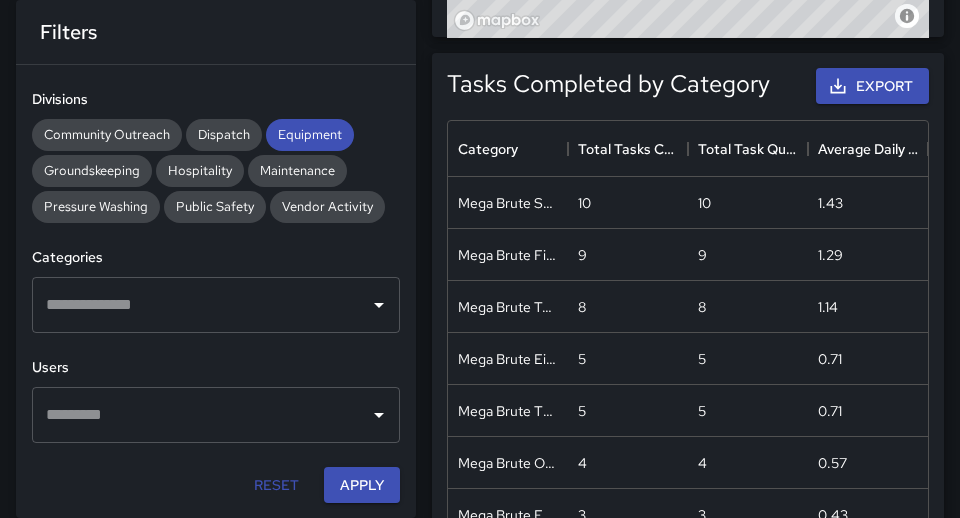 click on "Tasks Completed by Category Export Category Total Tasks Completed Total Task Quantity Average Daily Tasks Completed Mega Brute Seven 10 10 1.43 Mega Brute Five 9 9 1.29 Mega Brute Two 8 8 1.14 Mega Brute Eight 5 5 0.71 Mega Brute Three 5 5 0.71 Mega Brute One 4 4 0.57 Mega Brute Four 3 3 0.43 Mega Brute Six 3 3 0.43" at bounding box center [688, 394] 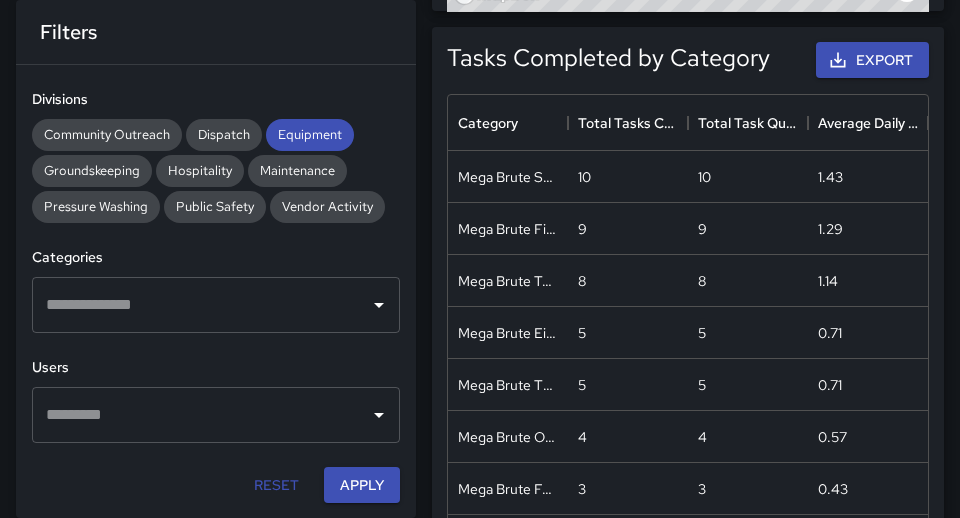 scroll, scrollTop: 1173, scrollLeft: 0, axis: vertical 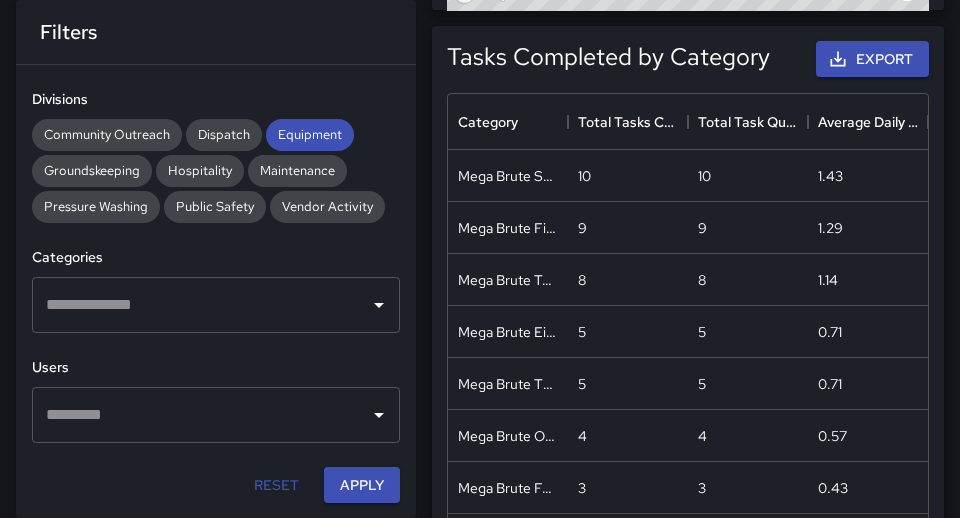 click on "Community Outreach Dispatch Equipment Groundskeeping Hospitality Maintenance Pressure Washing Public Safety Vendor Activity" at bounding box center (216, 171) 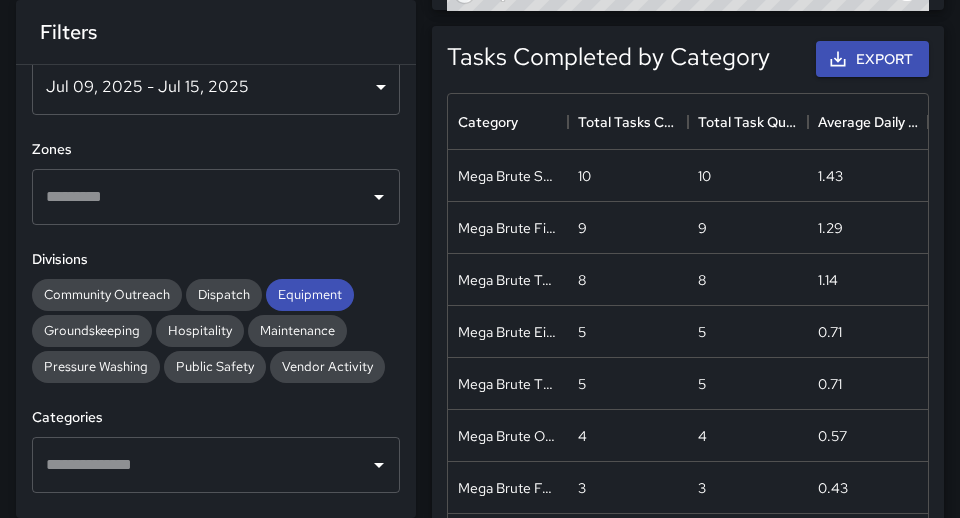 scroll, scrollTop: 0, scrollLeft: 0, axis: both 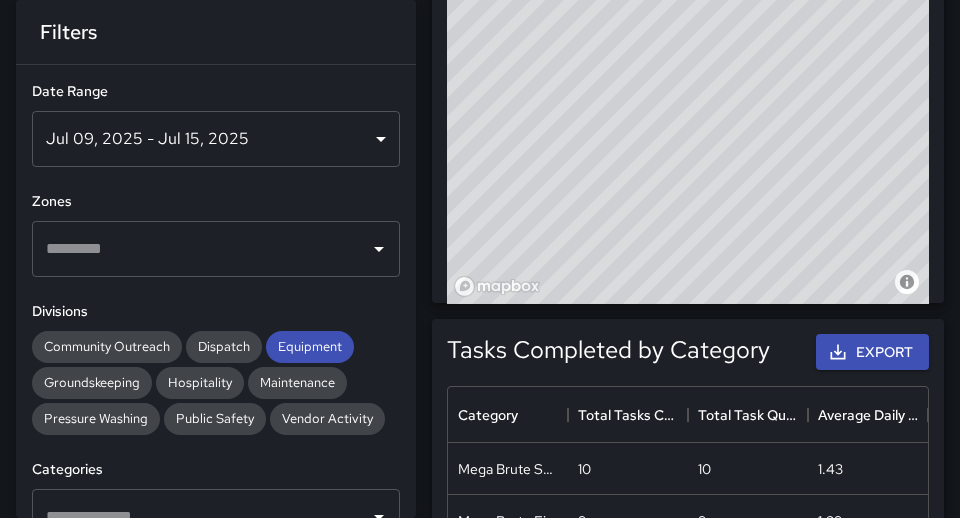 click on "Jul 09, 2025 - Jul 15, 2025" at bounding box center (216, 139) 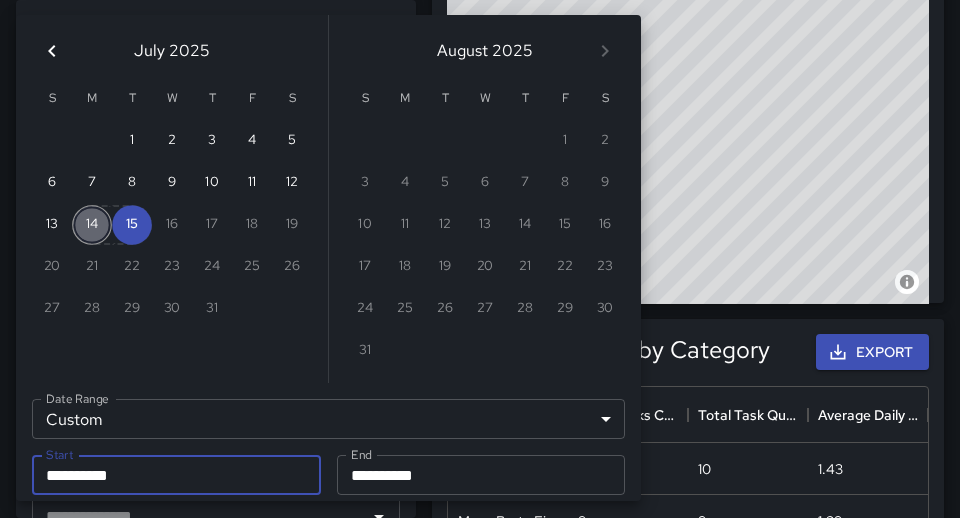 click on "14" at bounding box center [92, 225] 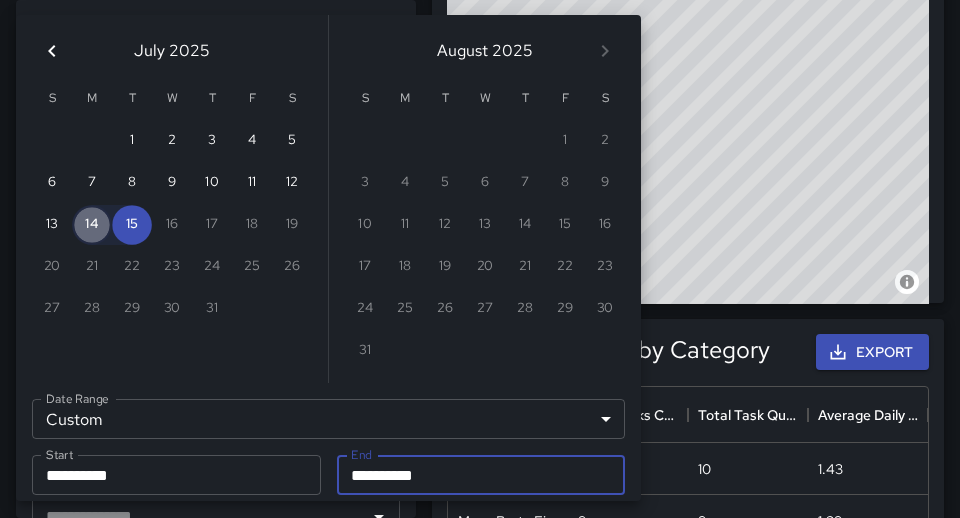 click on "14" at bounding box center [92, 225] 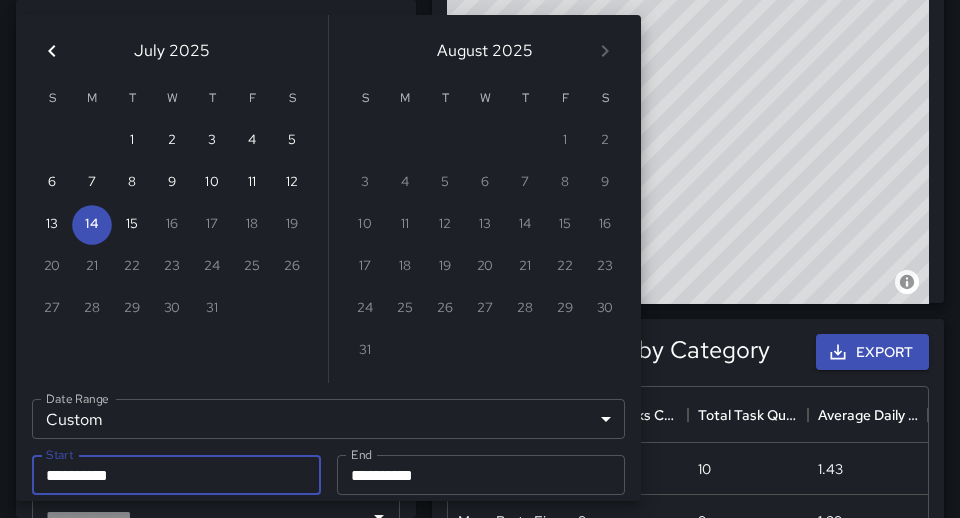click on "31" at bounding box center [485, 351] 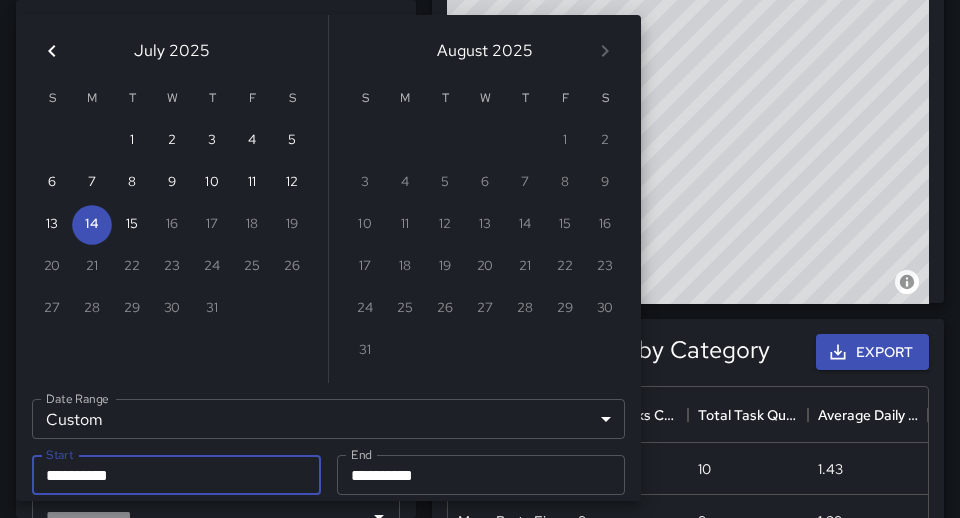 click on "1 2 3 4 5 6 7 8 9 10 11 12 13 14 15 16 17 18 19 20 21 22 23 24 25 26 27 28 29 30 31" at bounding box center [172, 251] 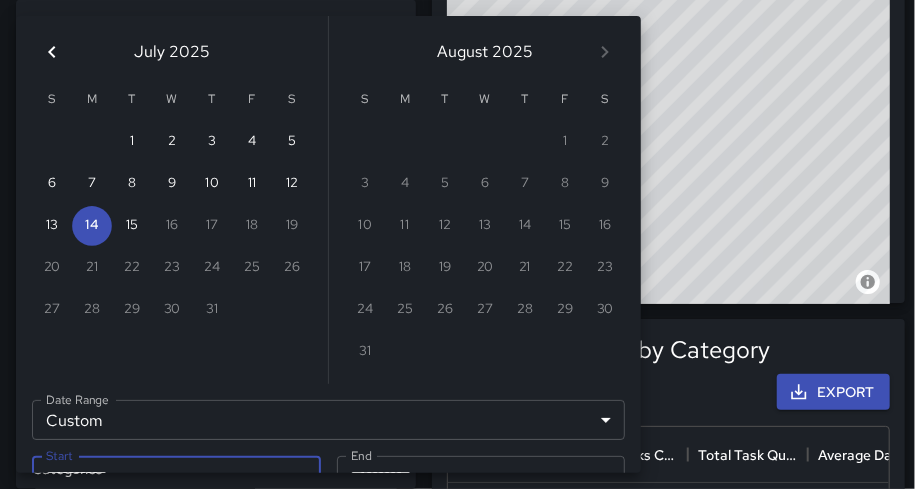 scroll, scrollTop: 598, scrollLeft: 435, axis: both 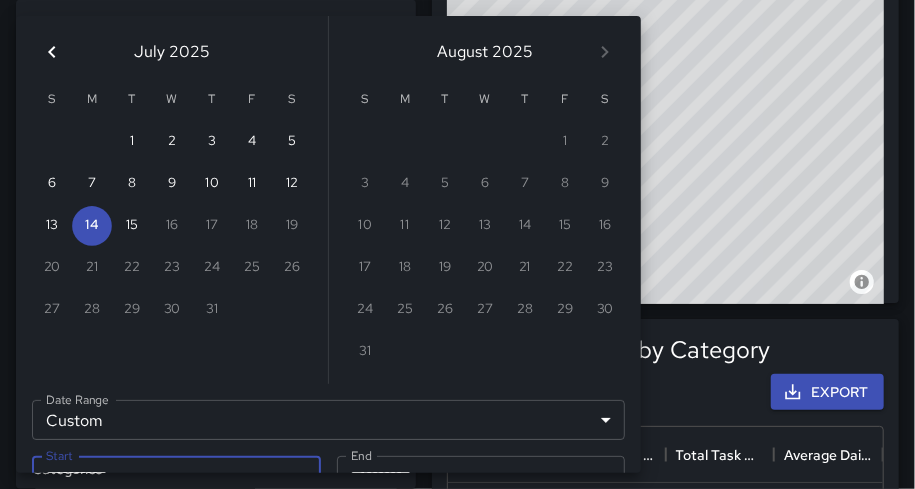 click on "17 18 19 20 21 22 23" at bounding box center [485, 268] 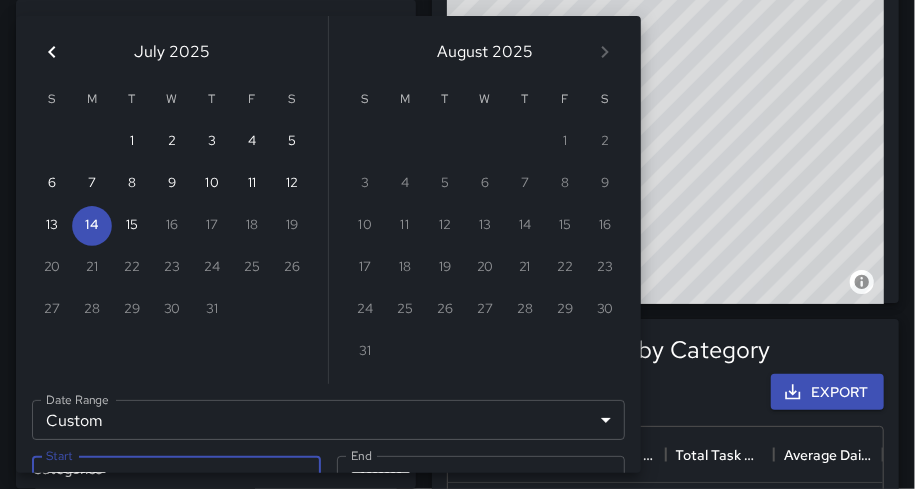 click on "1 2 3 4 5 6 7 8 9 10 11 12 13 14 15 16 17 18 19 20 21 22 23 24 25 26 27 28 29 30 31" at bounding box center (485, 247) 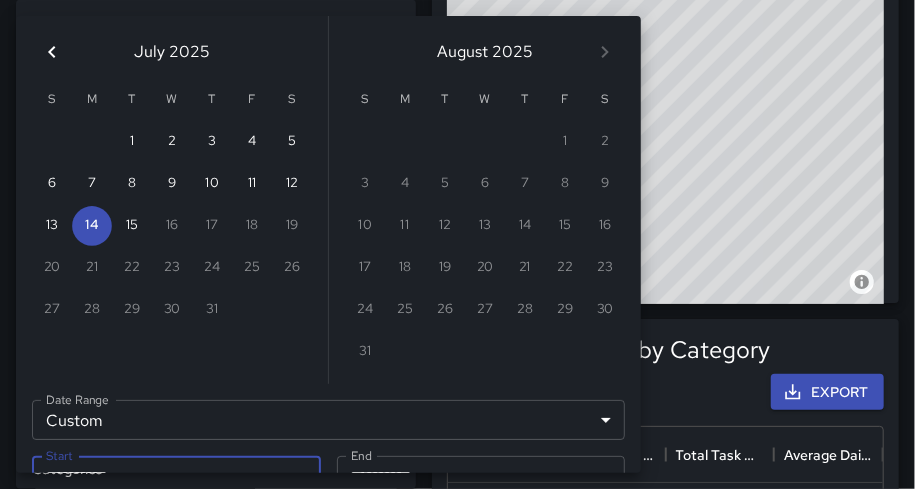 click on "1 2 3 4 5 6 7 8 9 10 11 12 13 14 15 16 17 18 19 20 21 22 23 24 25 26 27 28 29 30 31" at bounding box center (485, 247) 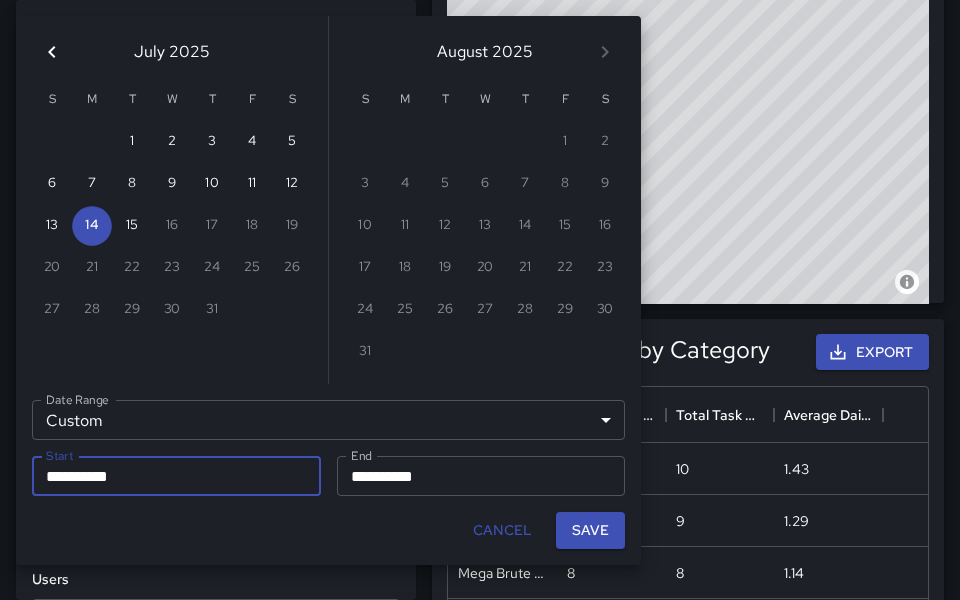 scroll, scrollTop: 1, scrollLeft: 1, axis: both 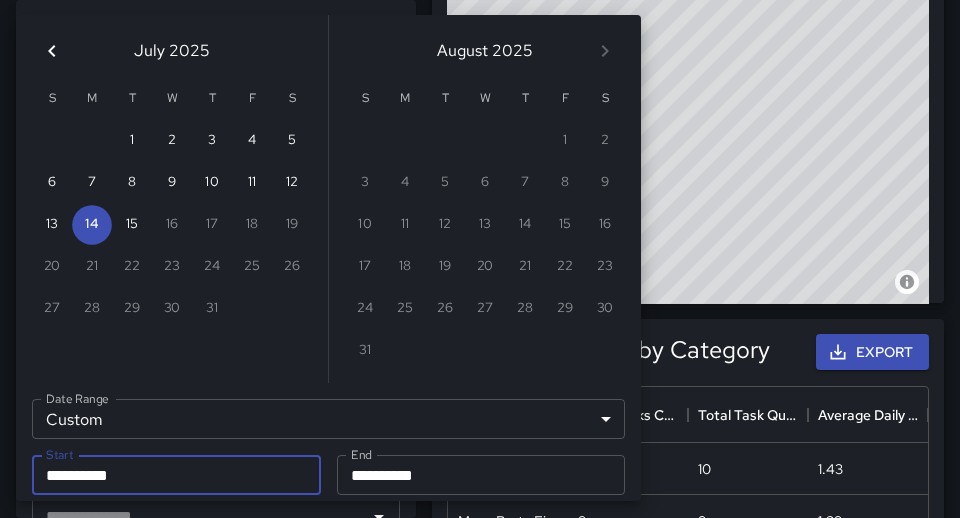 click on "31" at bounding box center (485, 351) 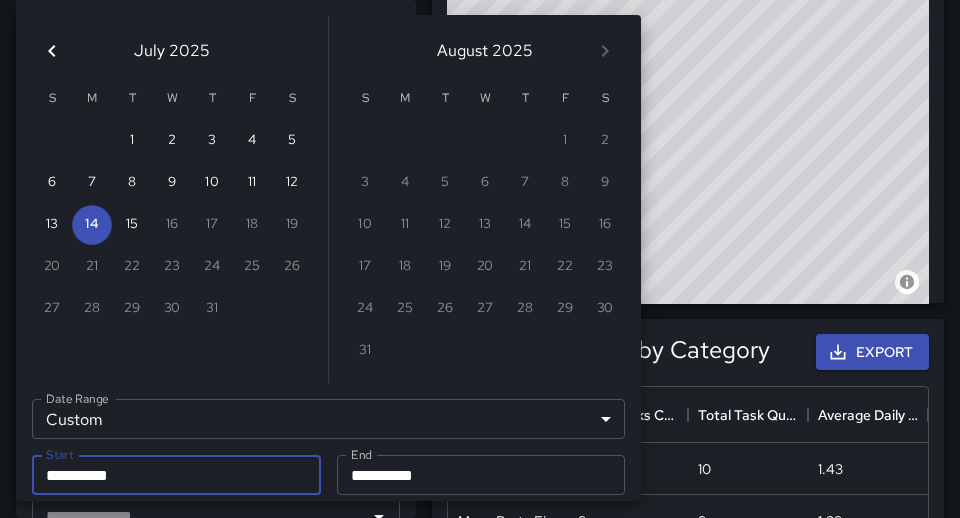 click at bounding box center (605, 351) 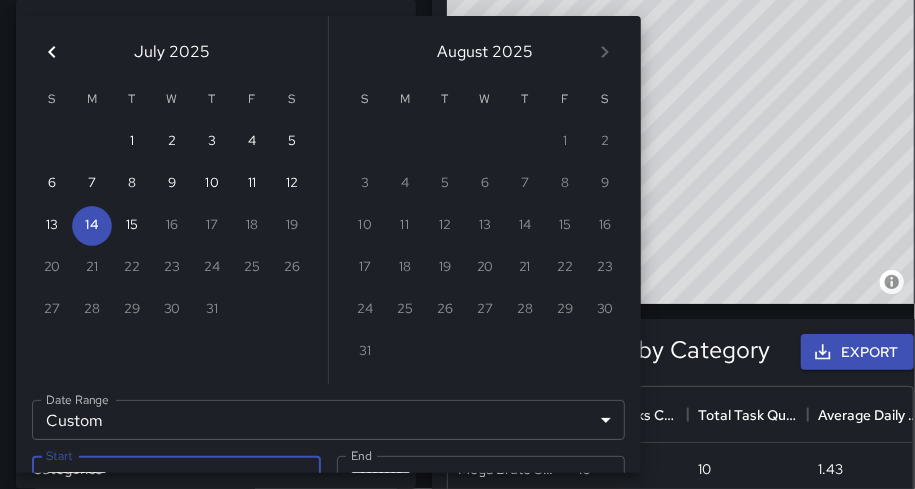 scroll, scrollTop: 598, scrollLeft: 435, axis: both 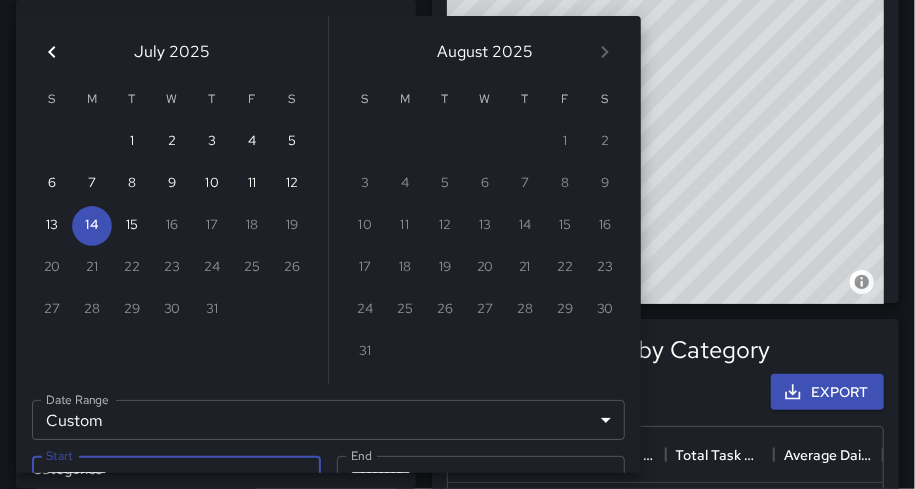 click on "**********" at bounding box center [481, 476] 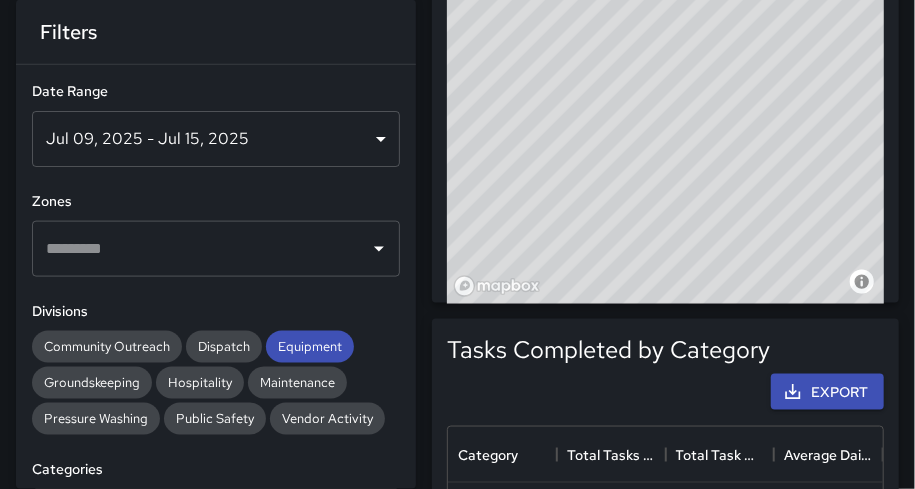 click on "Completed Tasks Export  ID Address Division [ID] [NUMBER] [STREET] Equipment [ID] [NUMBER] [STREET] Equipment [ID] [NUMBER] [STREET] Equipment Rows per page: 100 *** 1–47 of 47 © Mapbox   © OpenStreetMap   Improve this map" at bounding box center (657, -169) 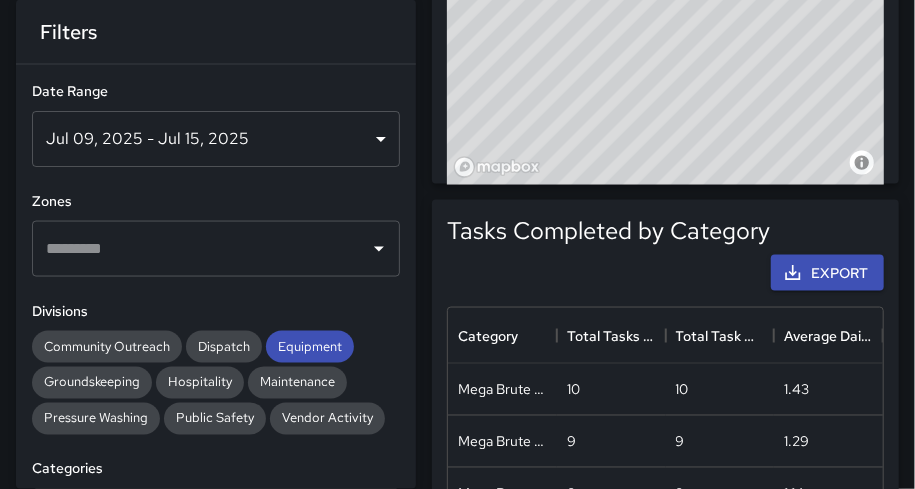 scroll, scrollTop: 1013, scrollLeft: 0, axis: vertical 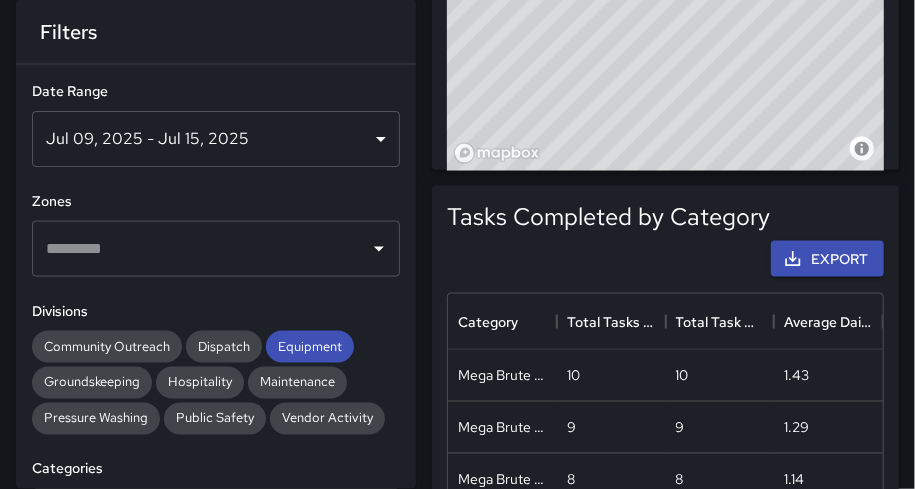 click on "Divisions" at bounding box center (216, 312) 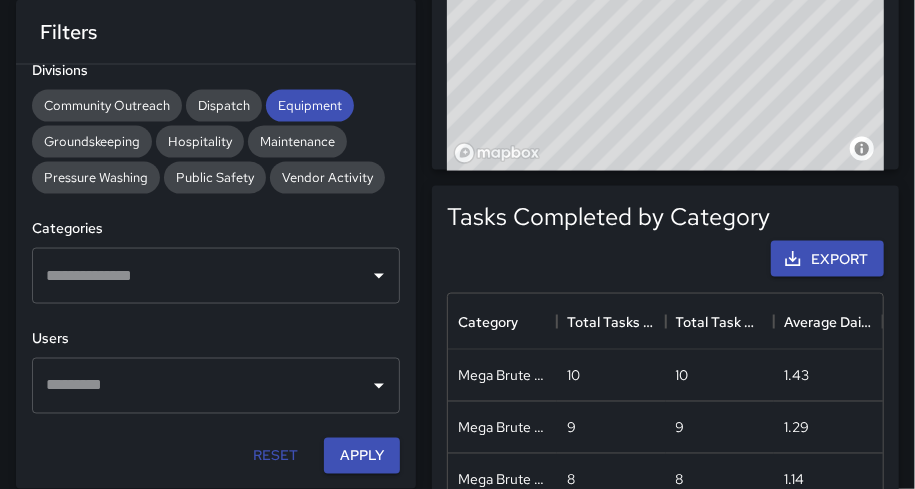 scroll, scrollTop: 242, scrollLeft: 0, axis: vertical 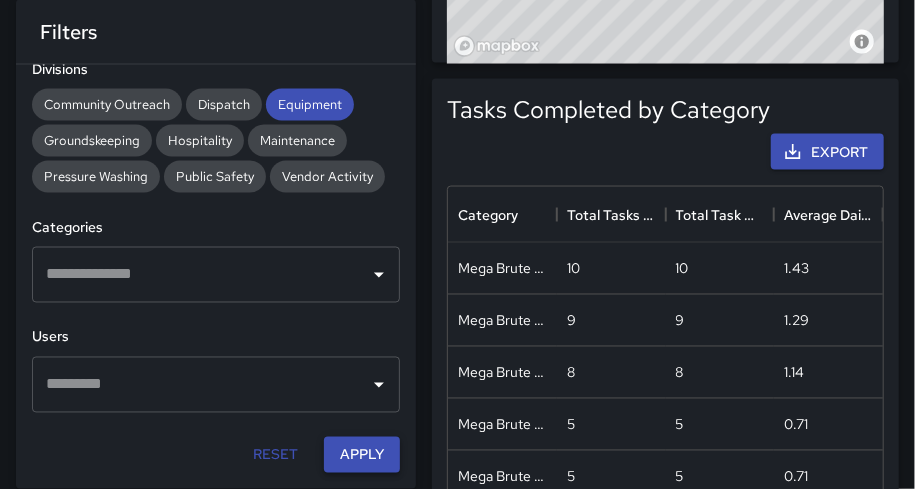 click on "Apply" at bounding box center [362, 455] 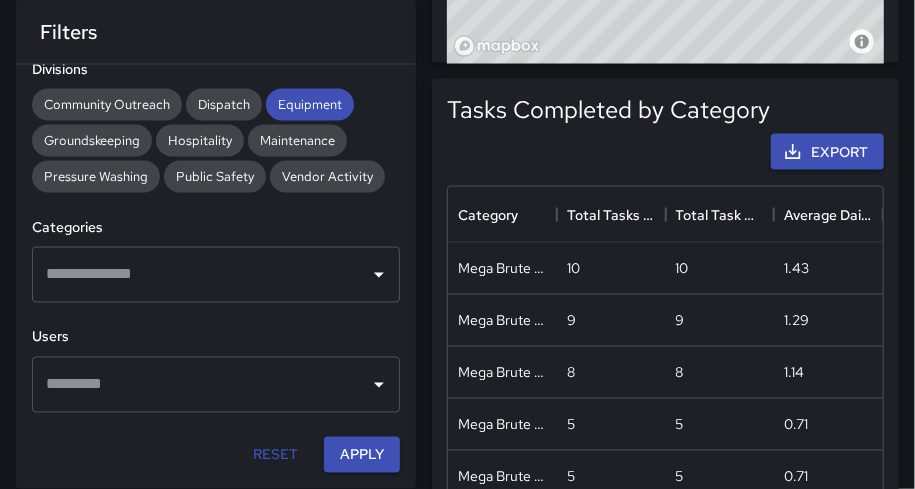 click on "**********" at bounding box center [200, 68] 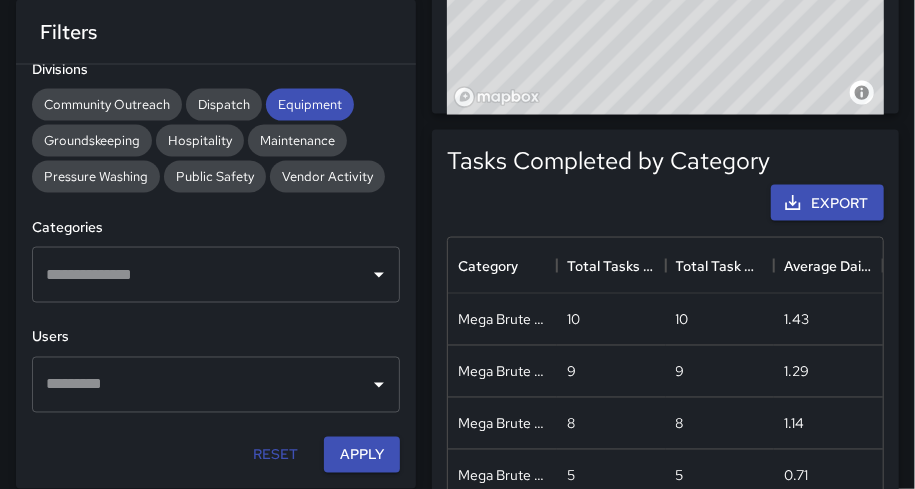 scroll, scrollTop: 1066, scrollLeft: 0, axis: vertical 